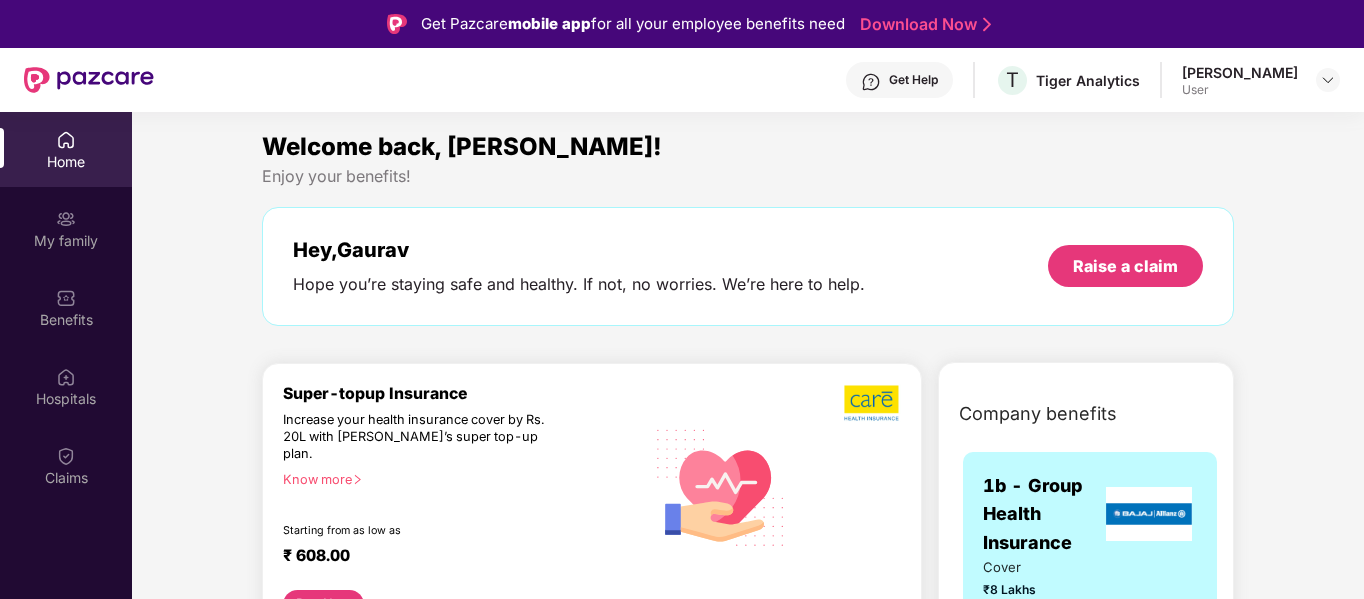 scroll, scrollTop: 112, scrollLeft: 0, axis: vertical 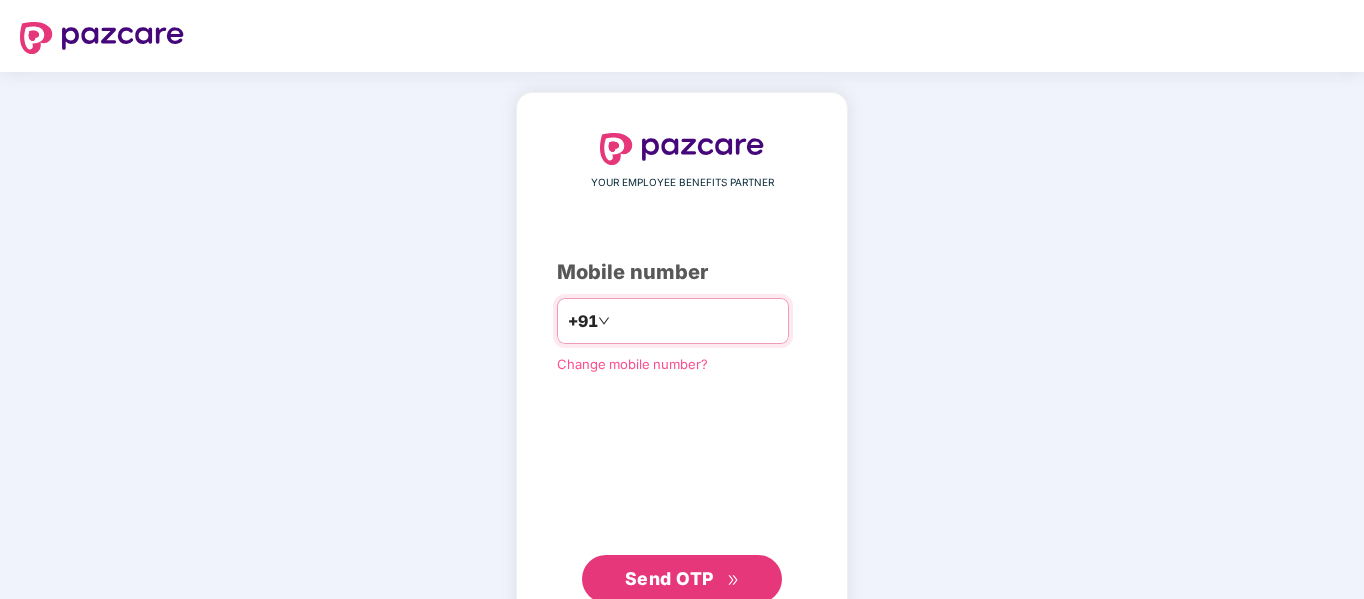 type on "**********" 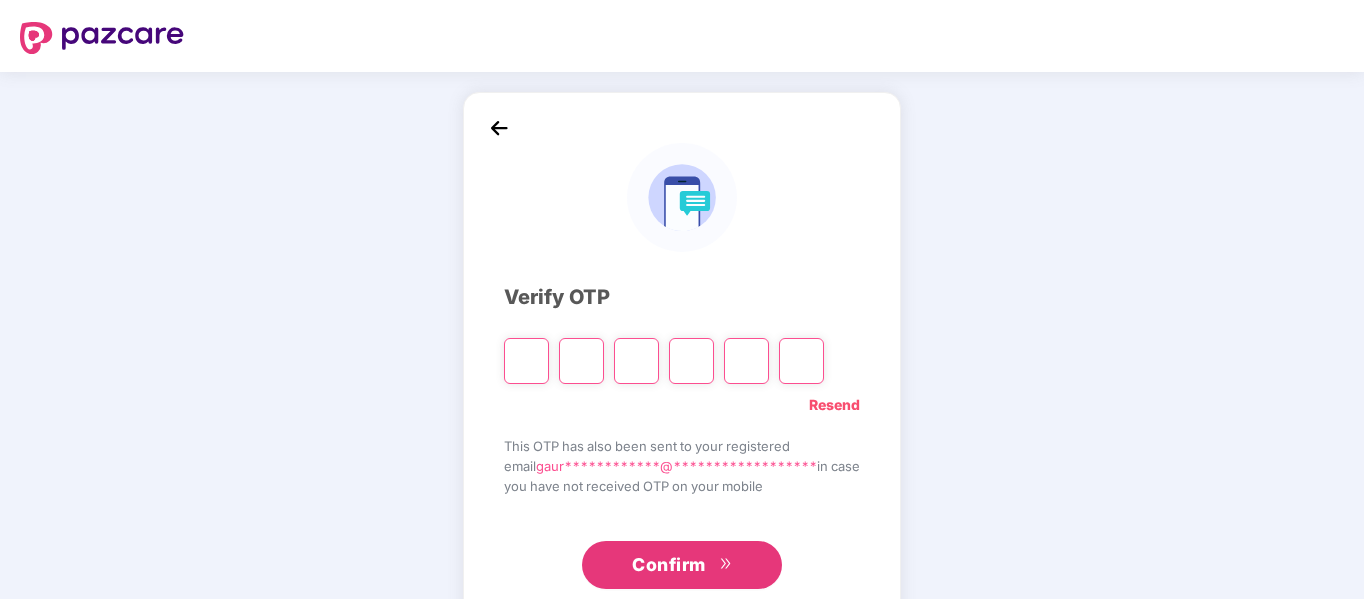 type on "*" 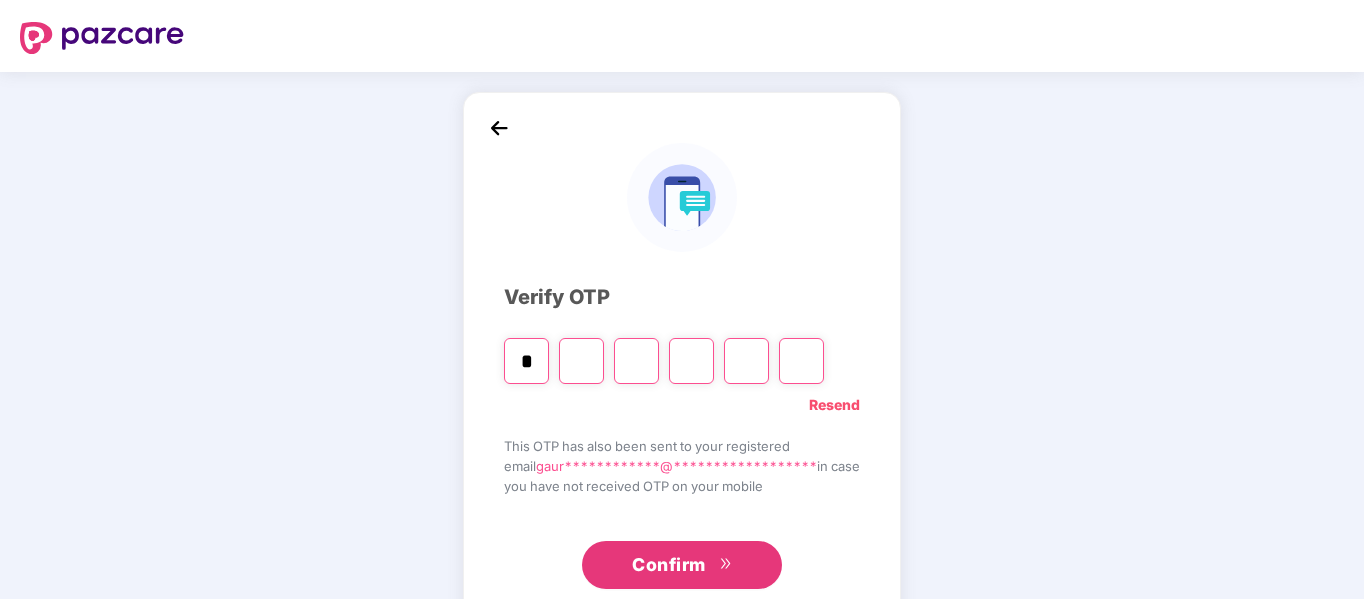 type on "*" 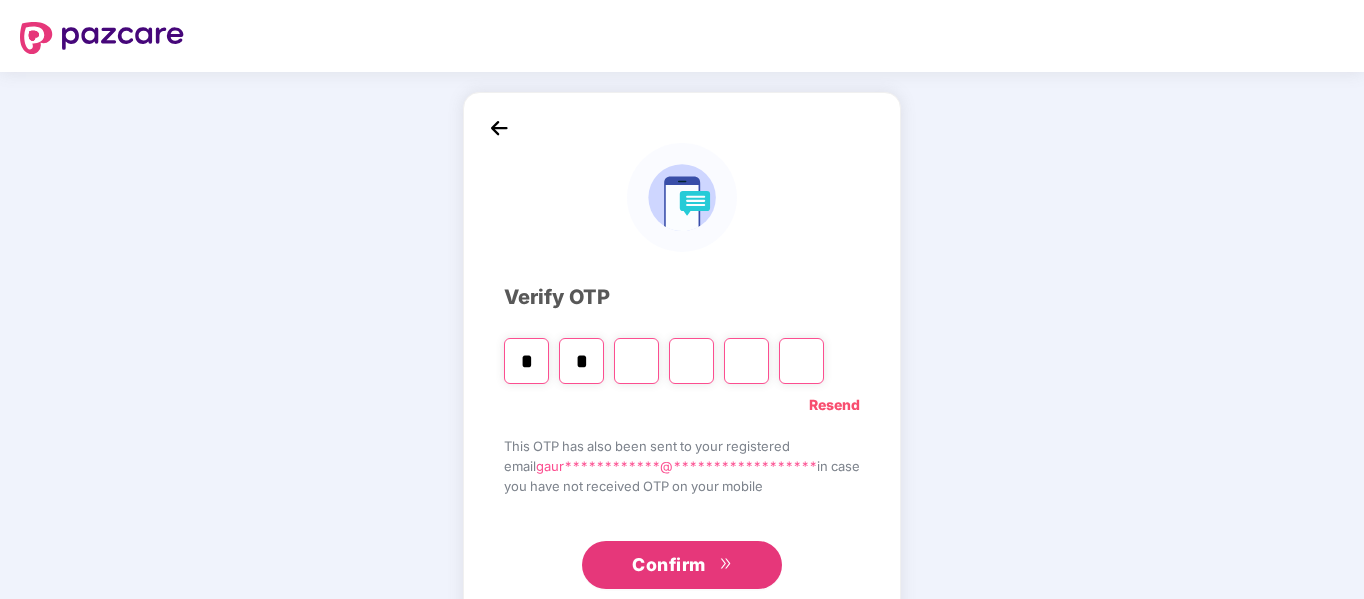 type on "*" 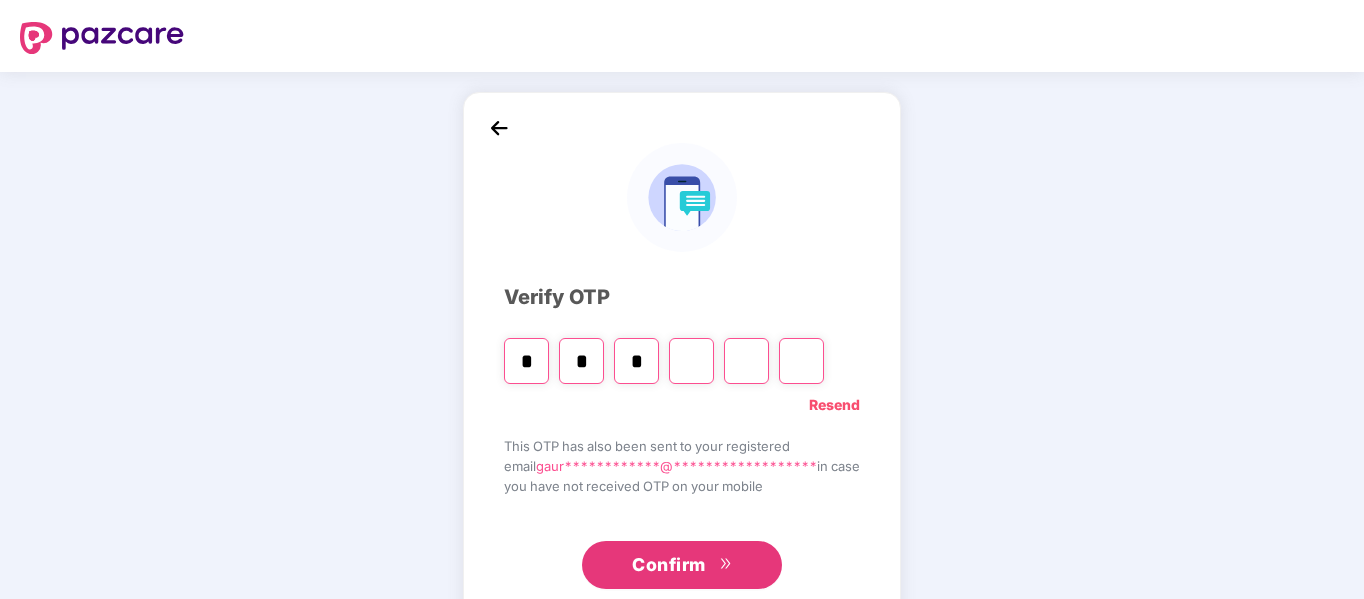 type on "*" 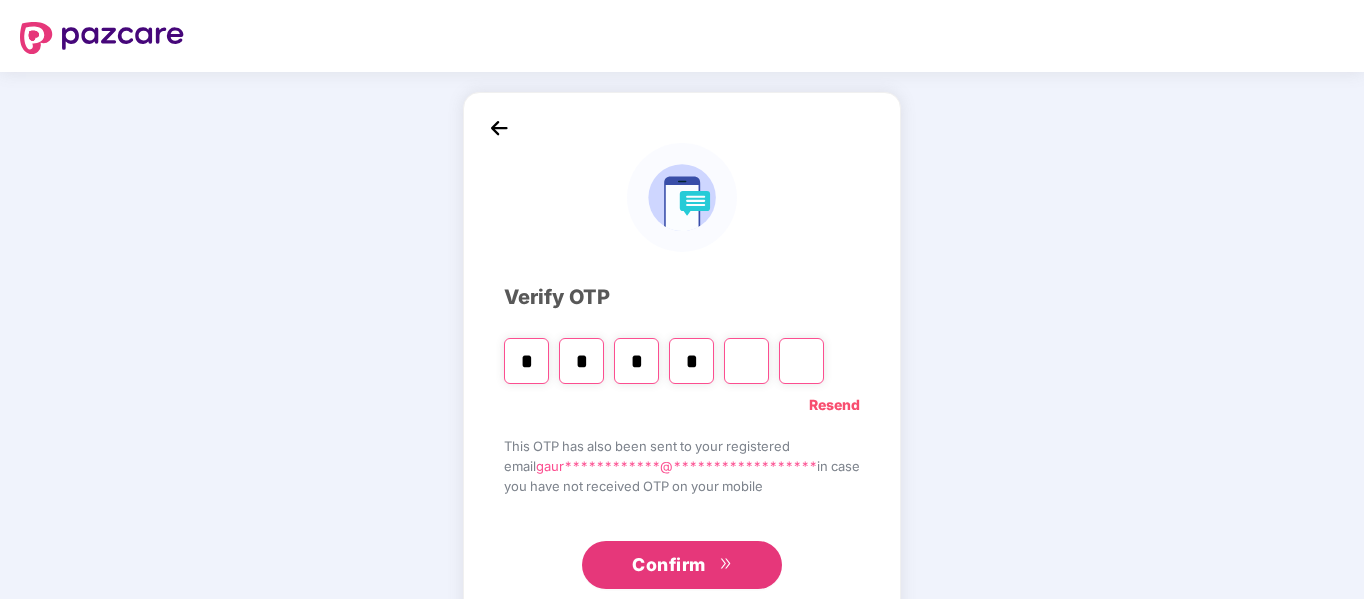 type on "*" 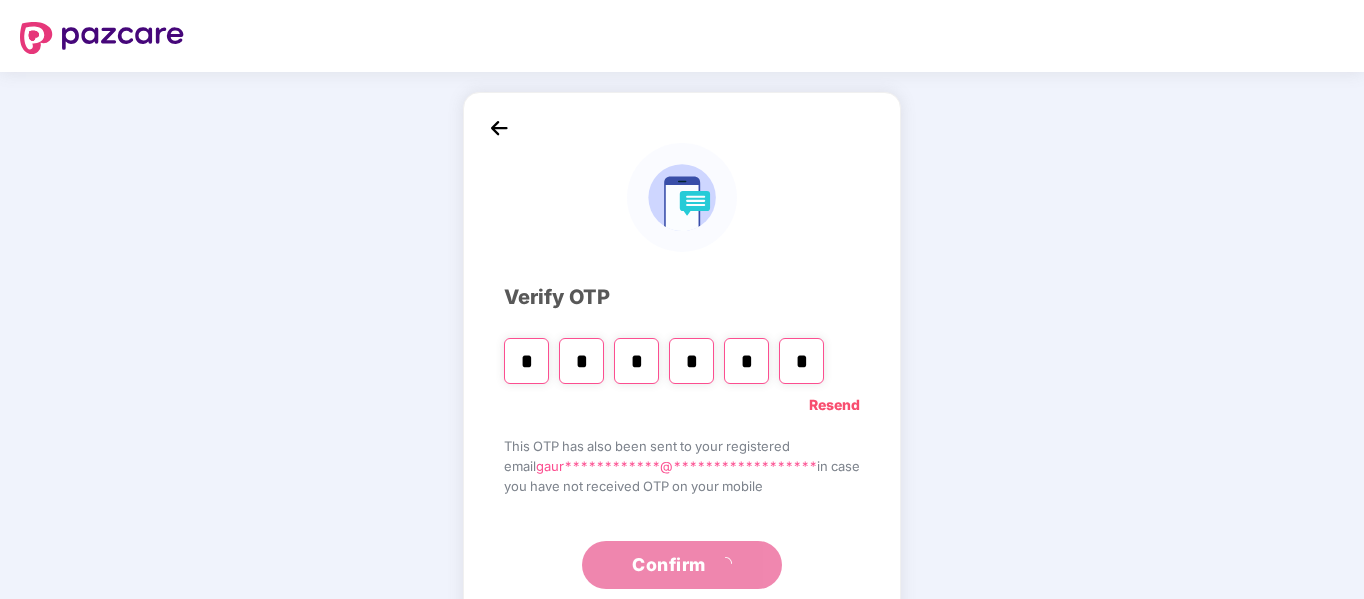 type on "*" 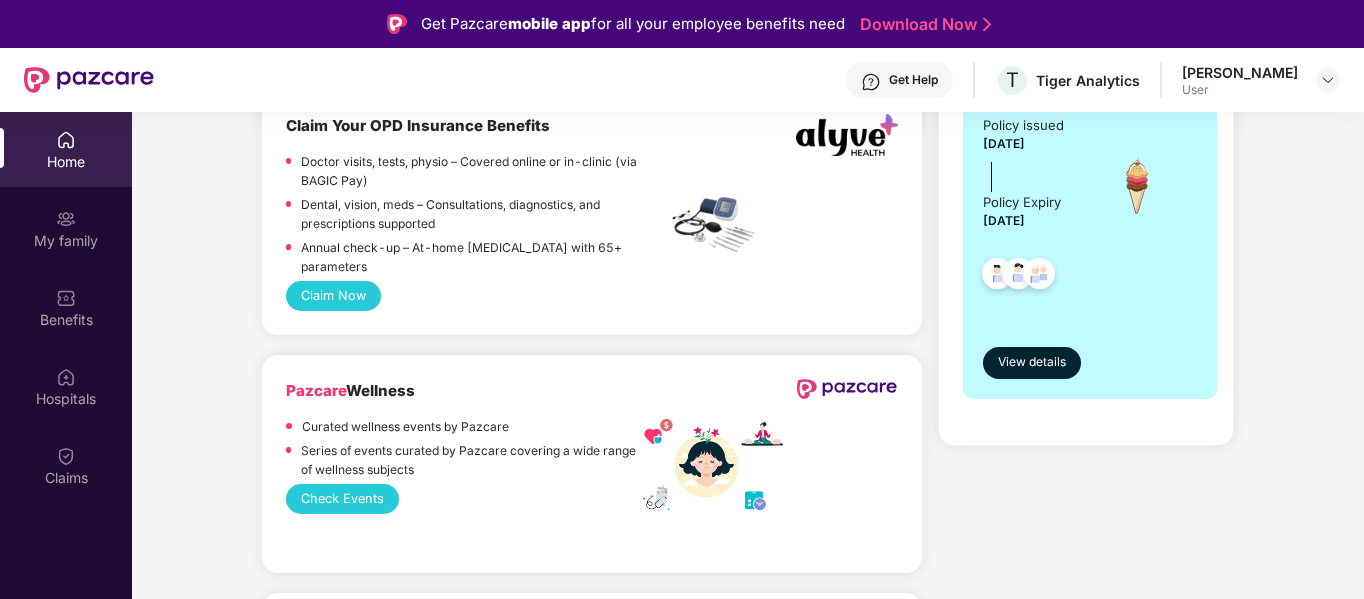 scroll, scrollTop: 1400, scrollLeft: 0, axis: vertical 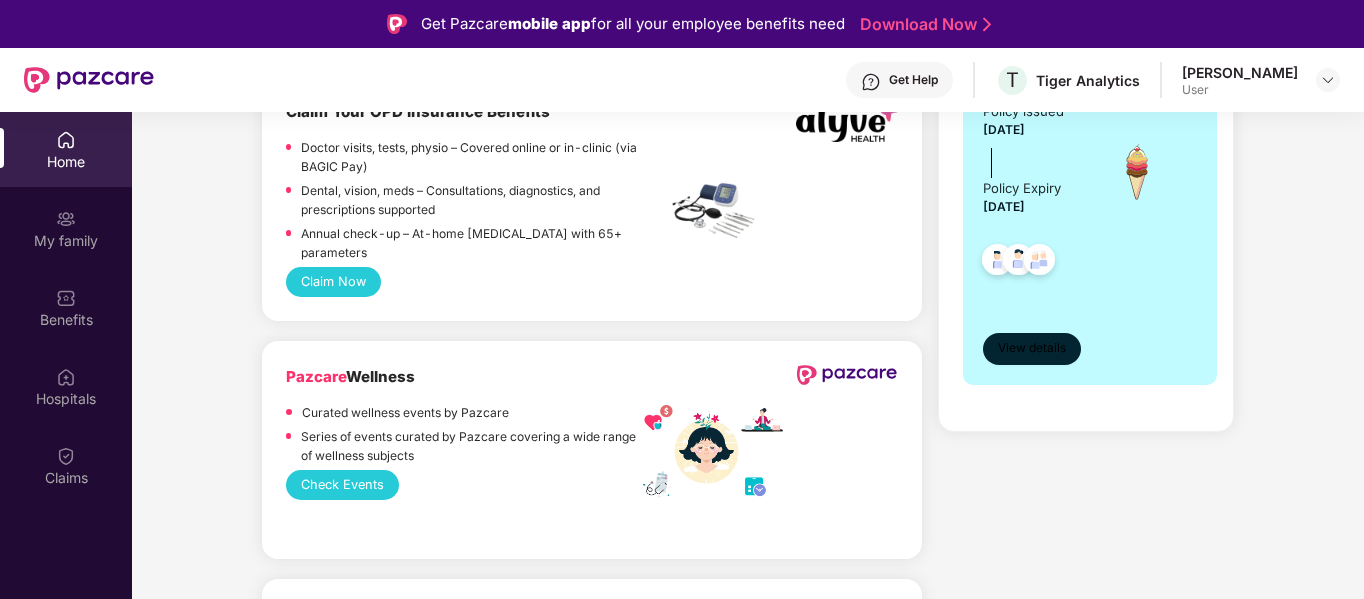 click on "View details" at bounding box center [1032, 348] 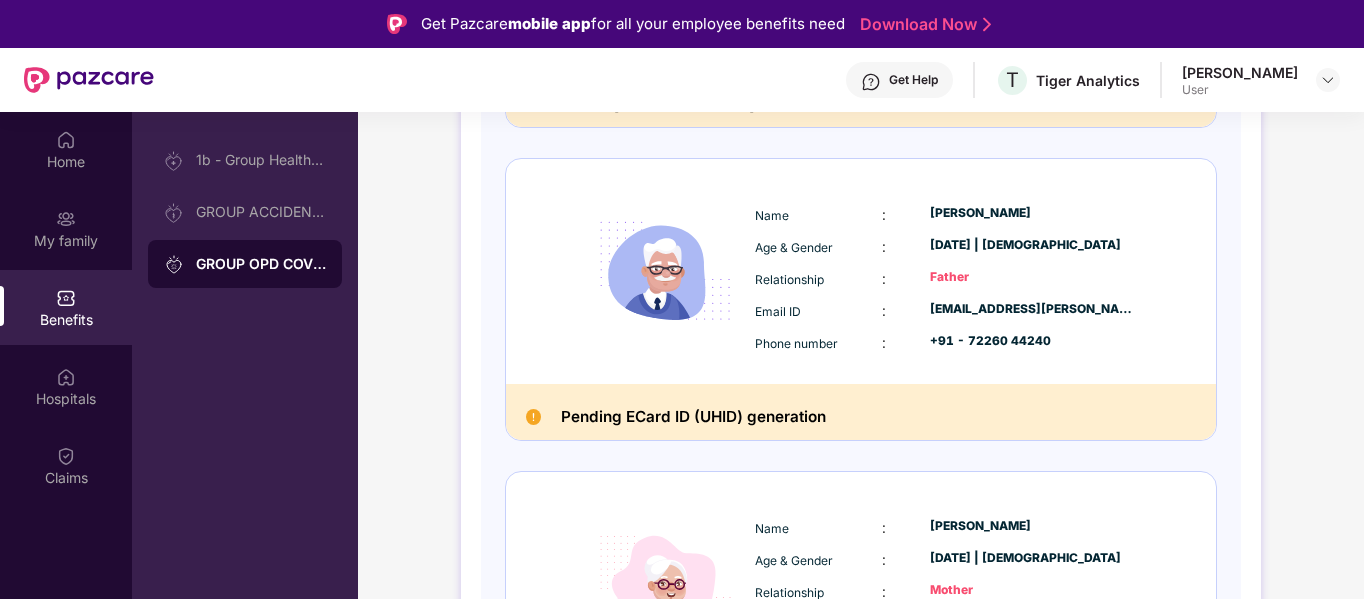 scroll, scrollTop: 900, scrollLeft: 0, axis: vertical 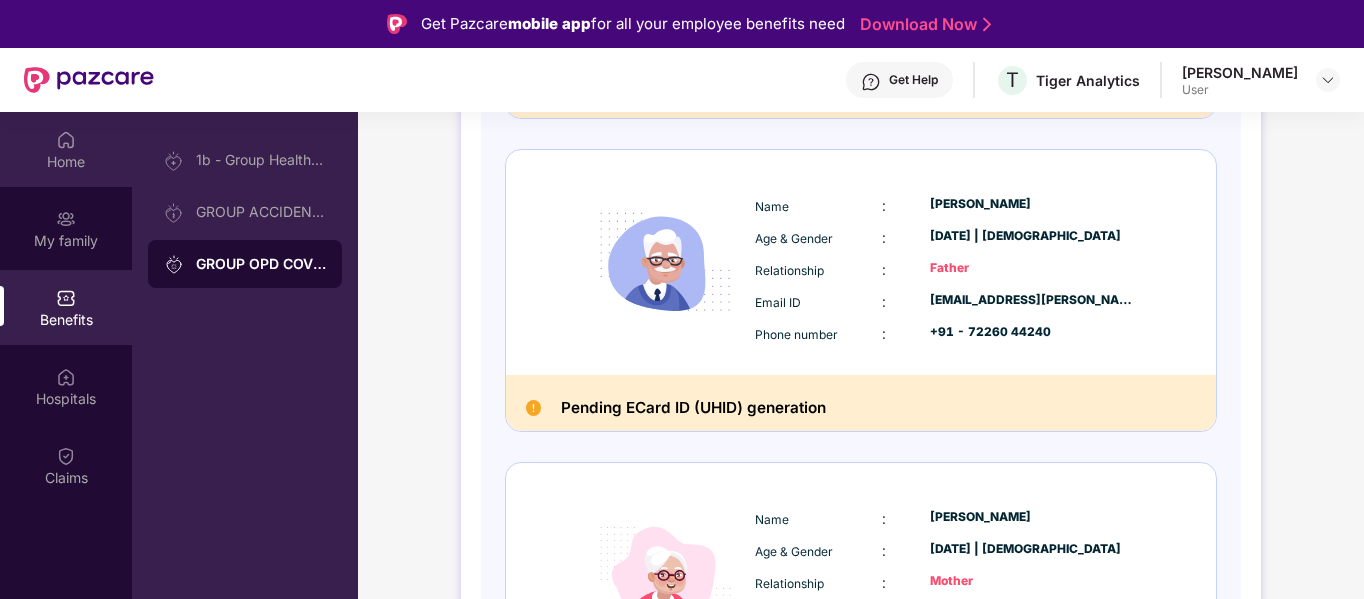 click on "Home" at bounding box center (66, 162) 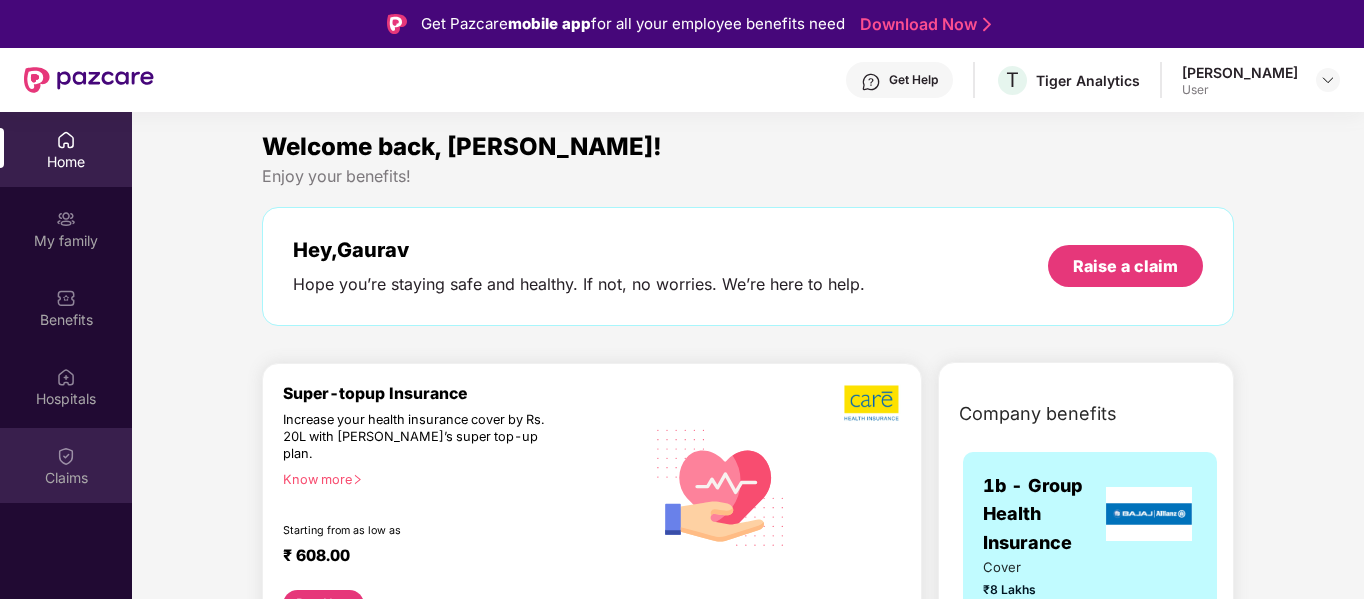click on "Claims" at bounding box center [66, 465] 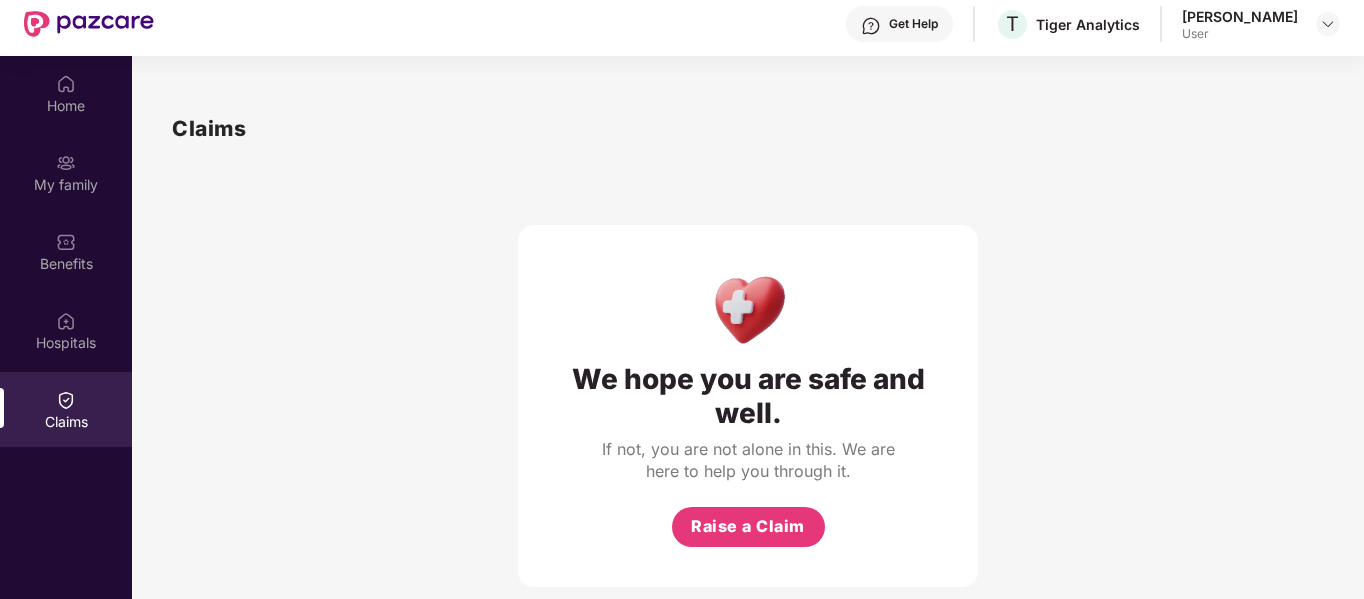 scroll, scrollTop: 112, scrollLeft: 0, axis: vertical 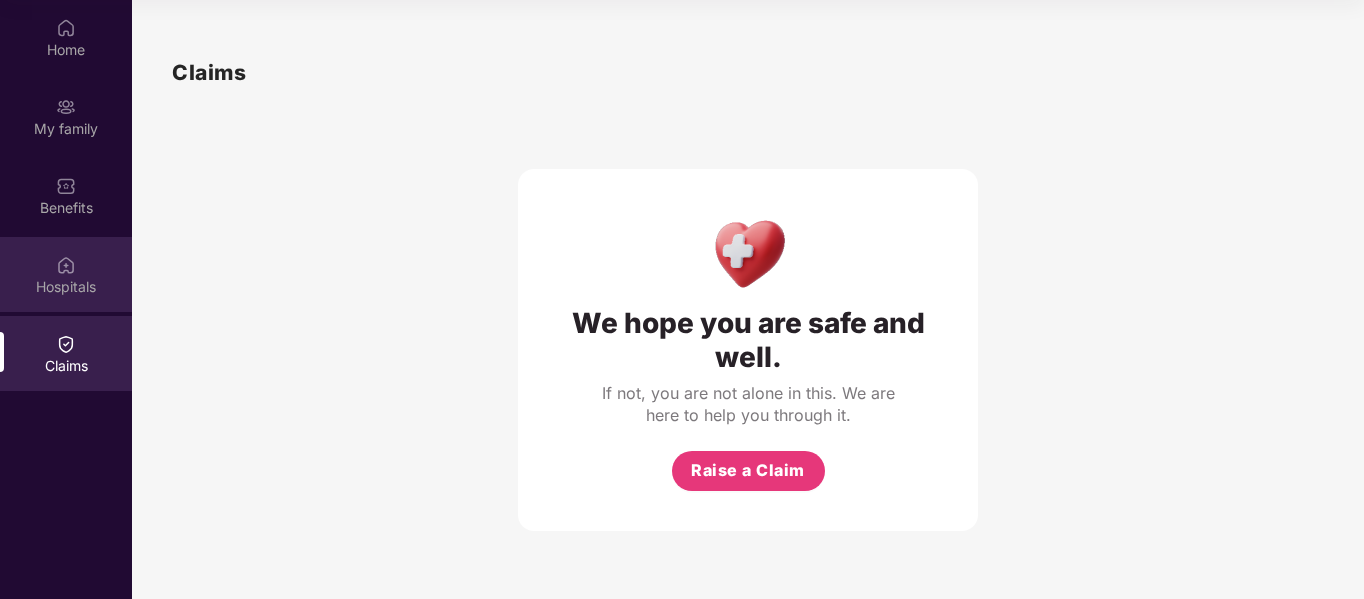 click on "Hospitals" at bounding box center [66, 287] 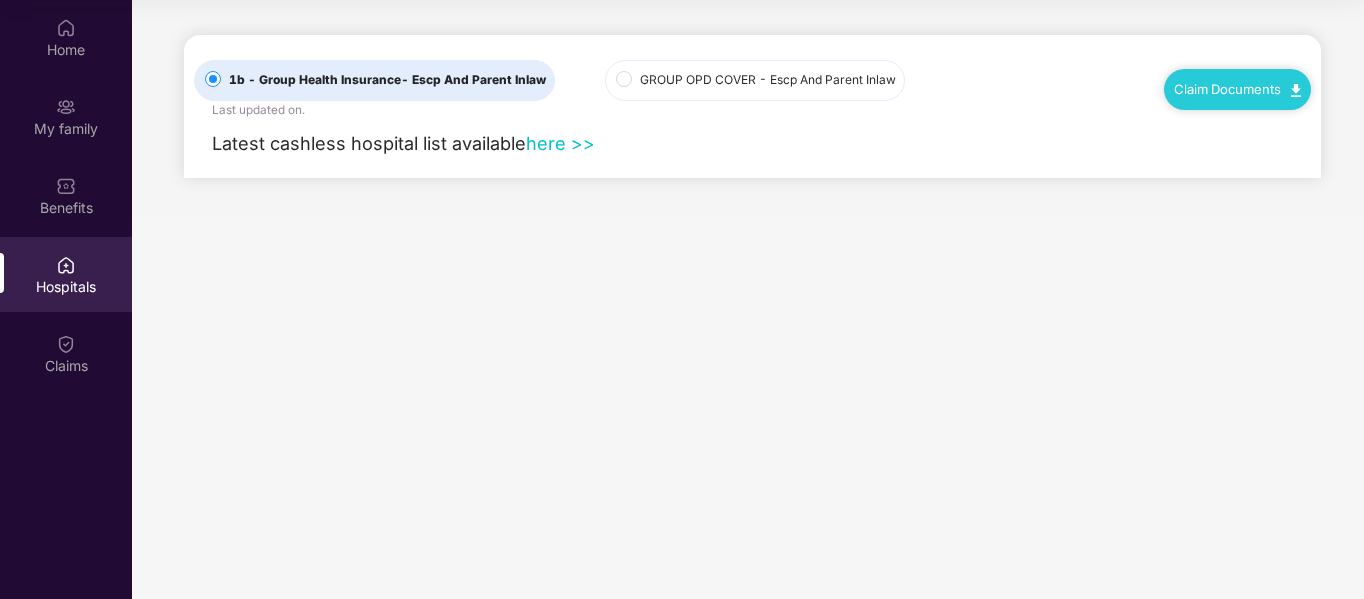 click on "GROUP OPD COVER    - Escp And Parent Inlaw" at bounding box center (755, 80) 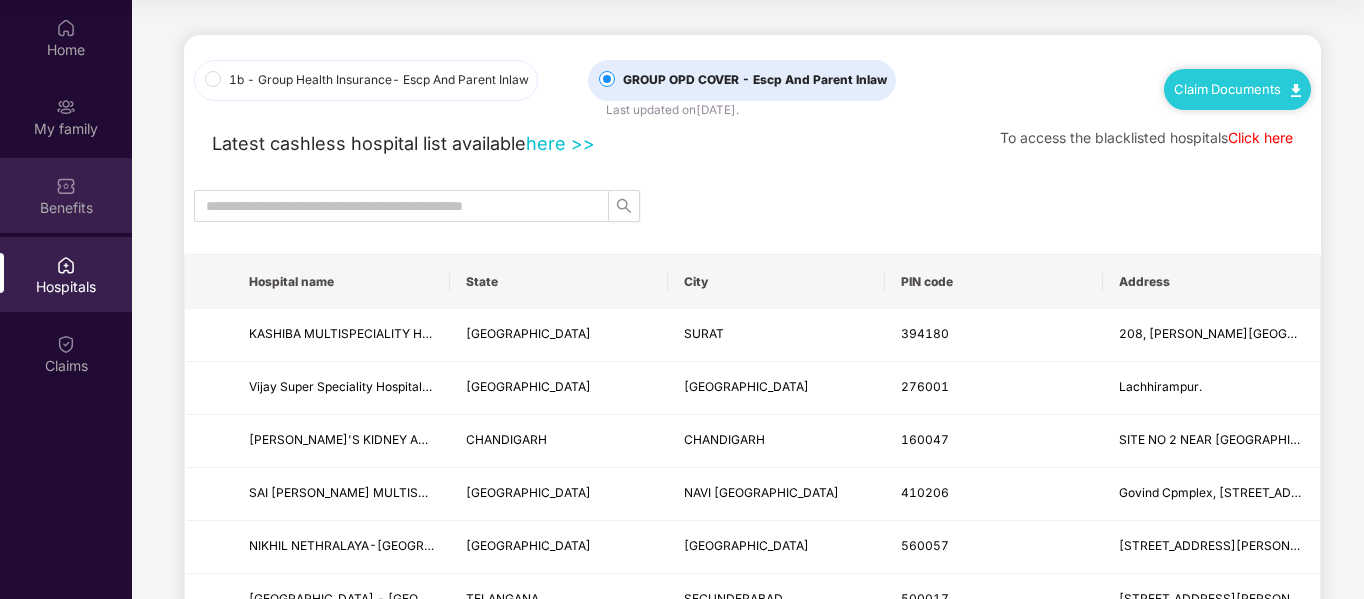 click on "Benefits" at bounding box center [66, 208] 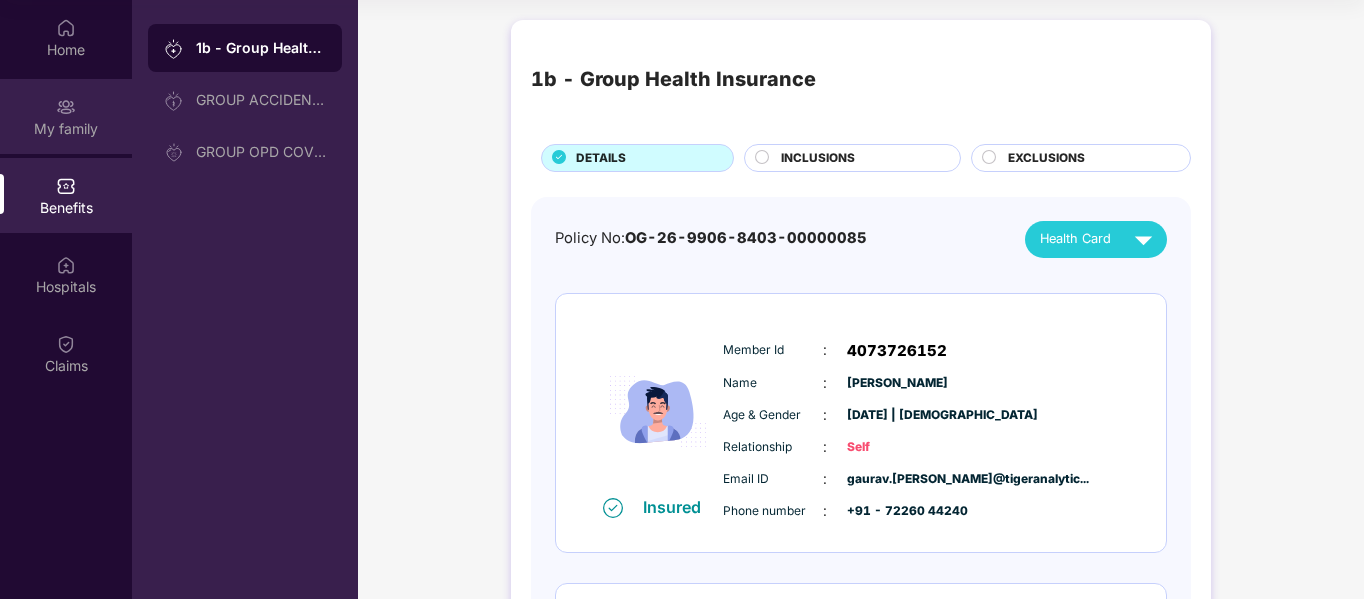 click on "My family" at bounding box center [66, 129] 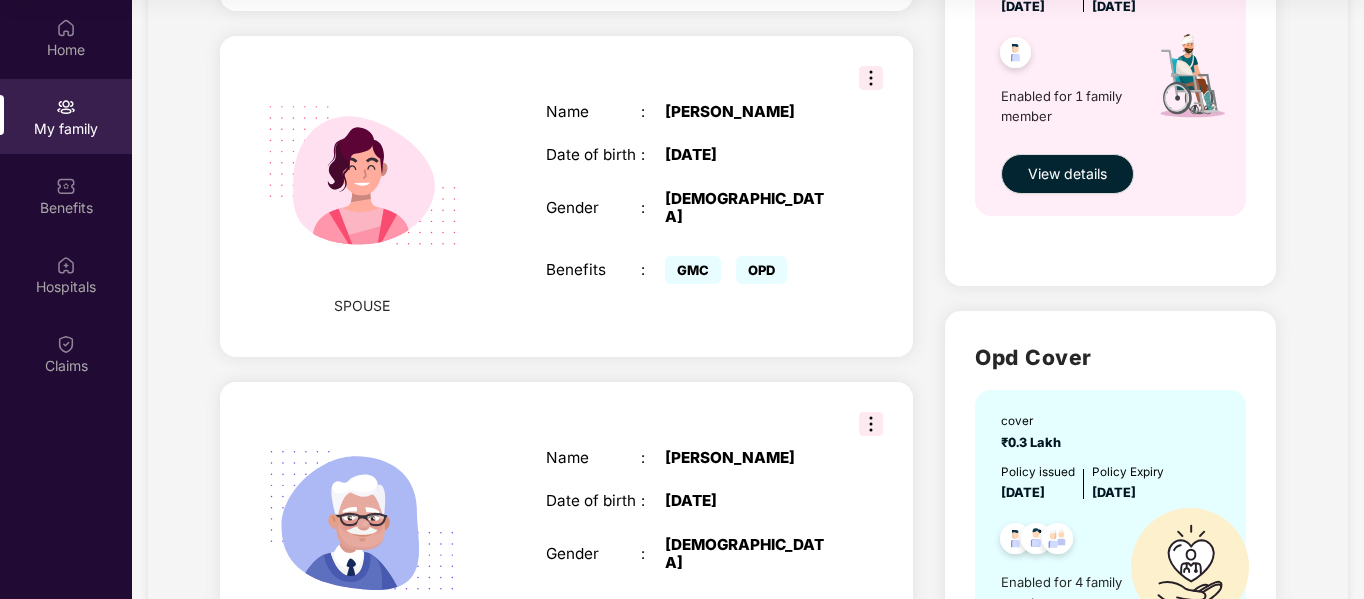 scroll, scrollTop: 800, scrollLeft: 0, axis: vertical 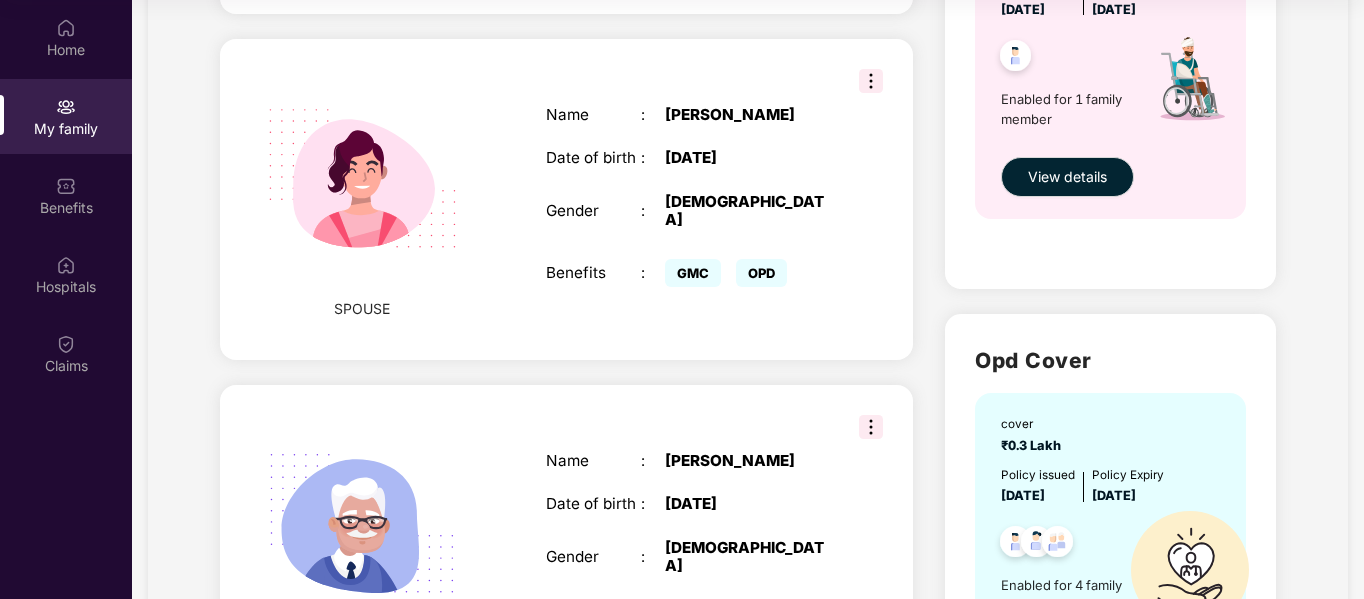 click on "OPD" at bounding box center (761, 273) 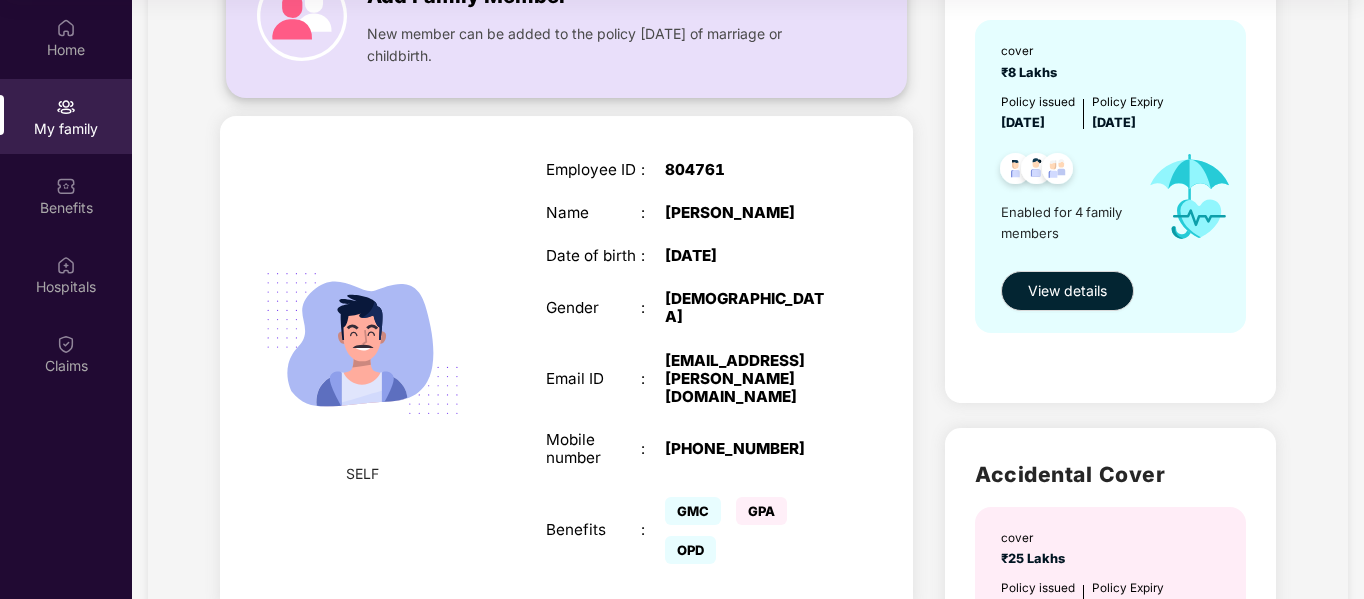 scroll, scrollTop: 0, scrollLeft: 0, axis: both 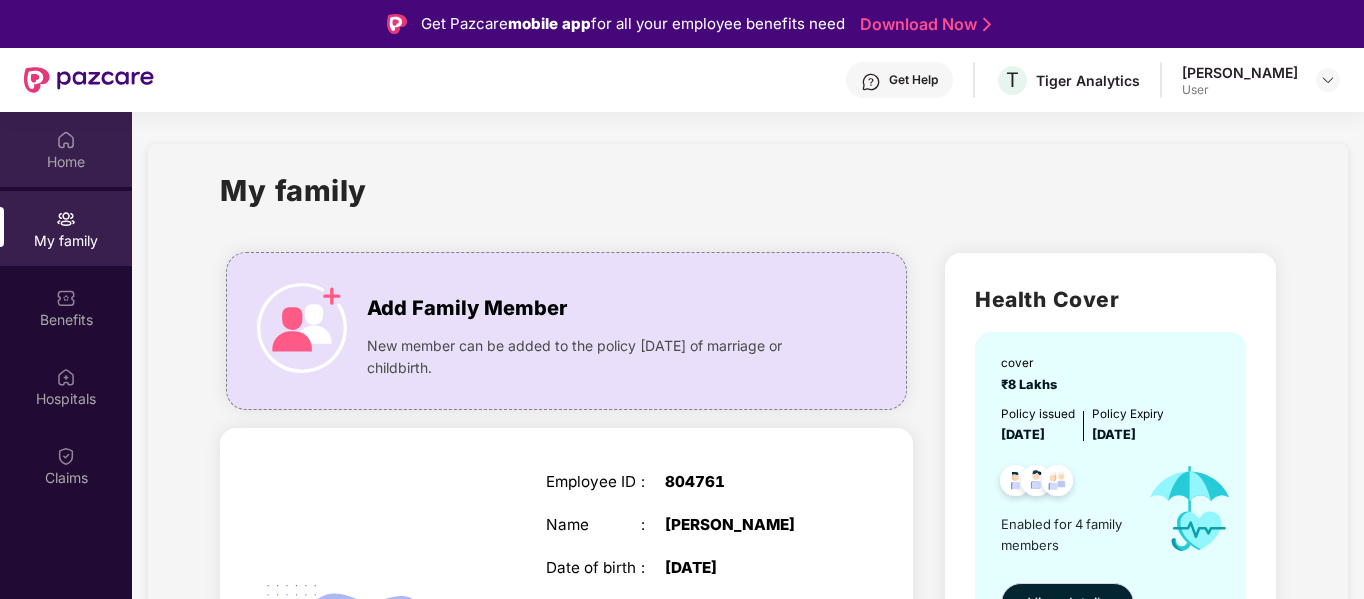 click on "Home" at bounding box center (66, 149) 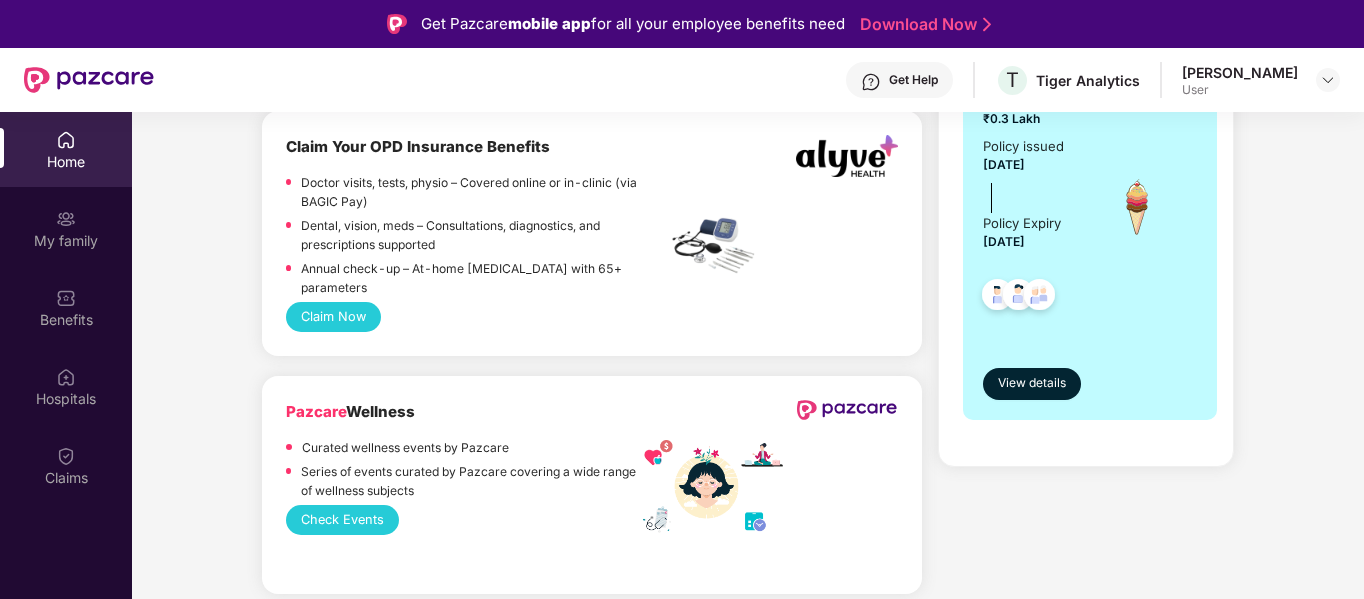 scroll, scrollTop: 1400, scrollLeft: 0, axis: vertical 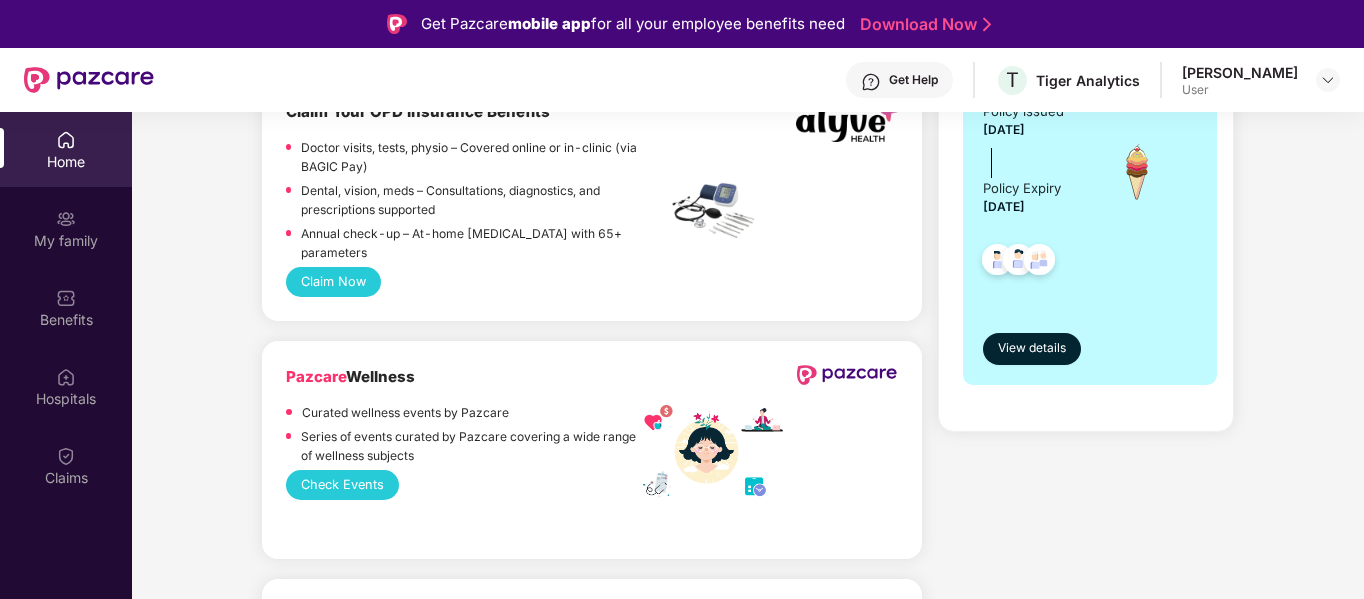 click on "Claim Now" at bounding box center [333, 282] 